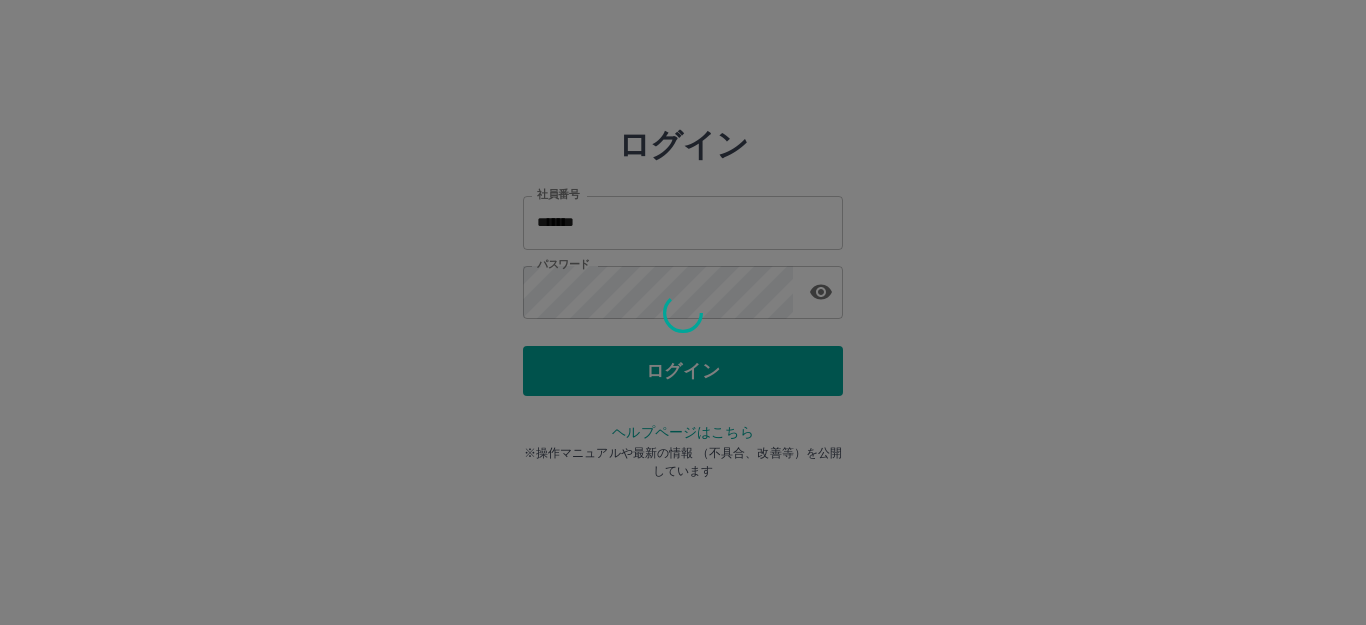 scroll, scrollTop: 0, scrollLeft: 0, axis: both 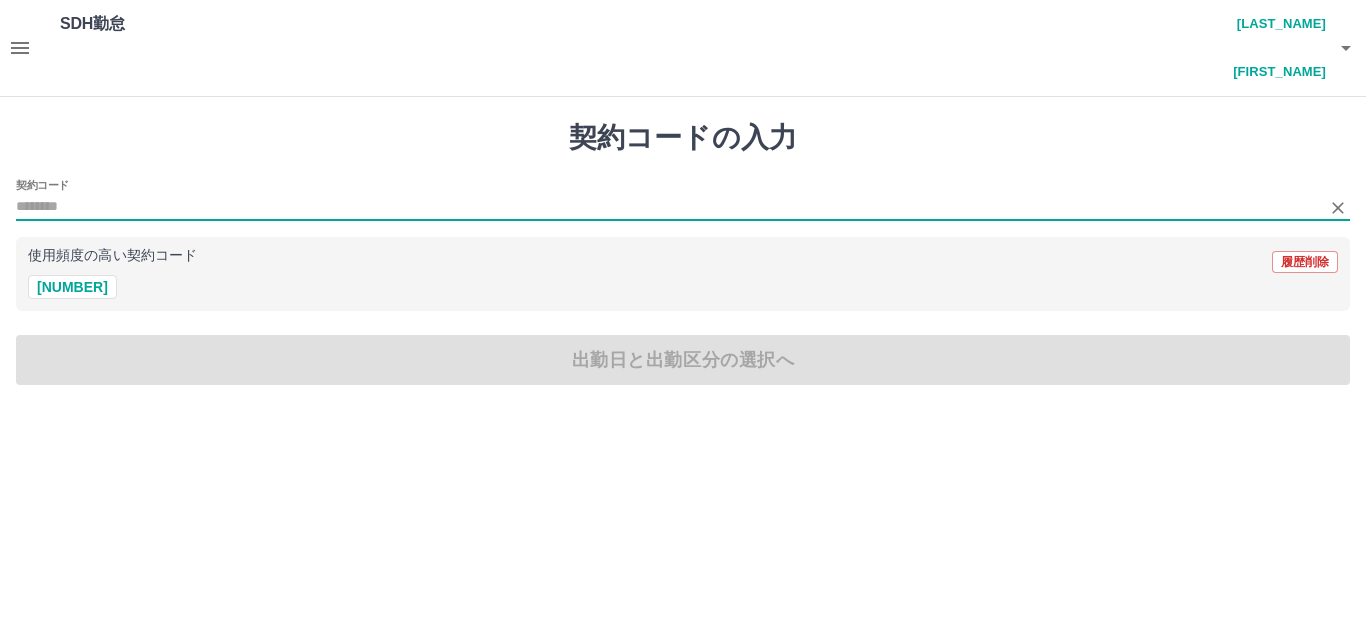 click on "契約コード" at bounding box center (668, 207) 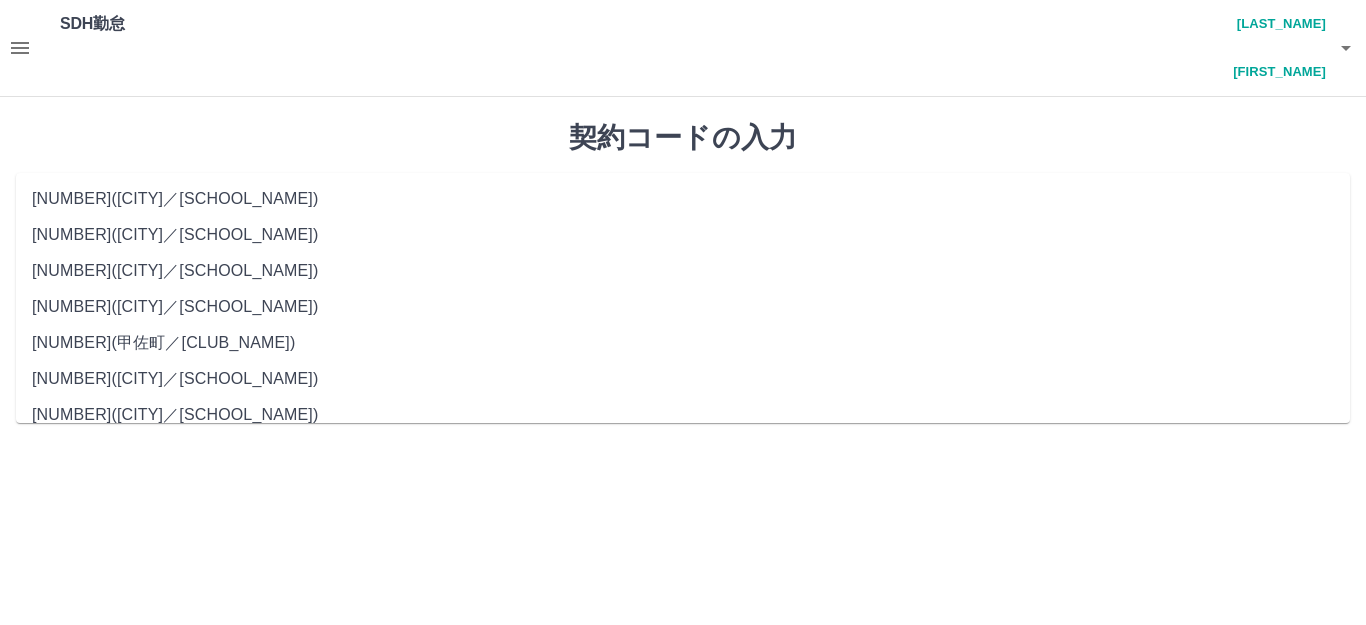 click on "[NUMBER] ( [CITY] / [SCHOOL_NAME] )" at bounding box center [683, 199] 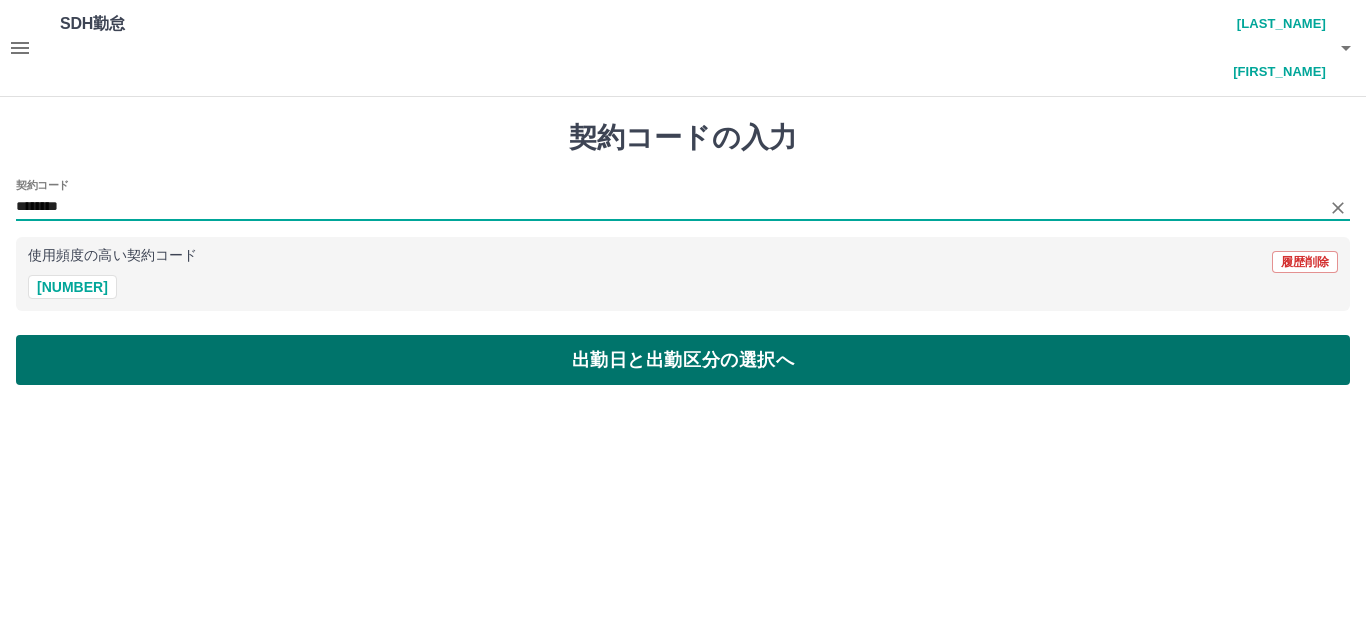 type on "********" 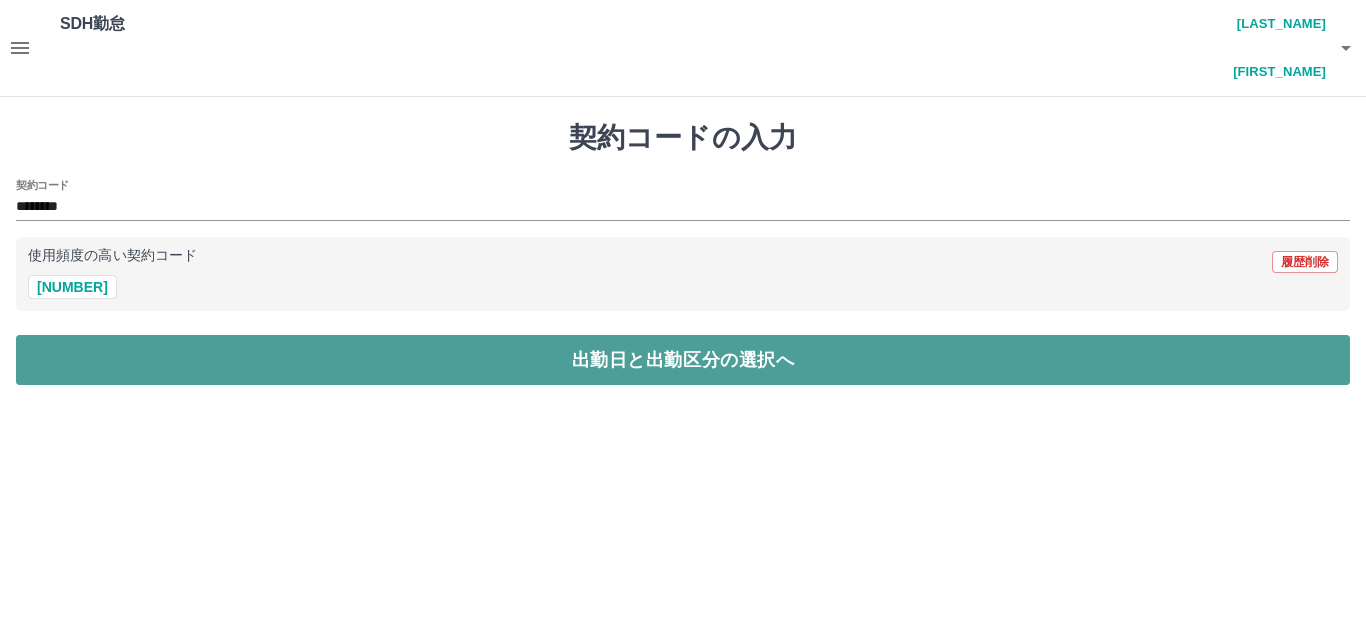 click on "出勤日と出勤区分の選択へ" at bounding box center (683, 360) 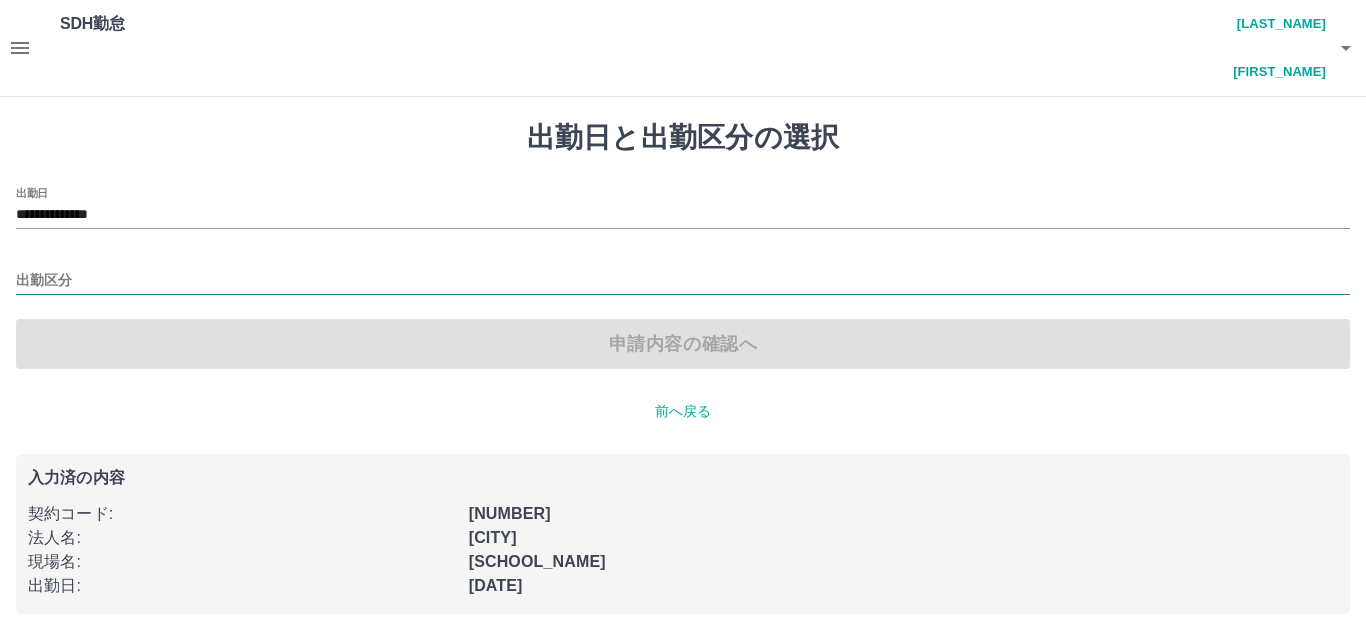 click on "出勤区分" at bounding box center (683, 281) 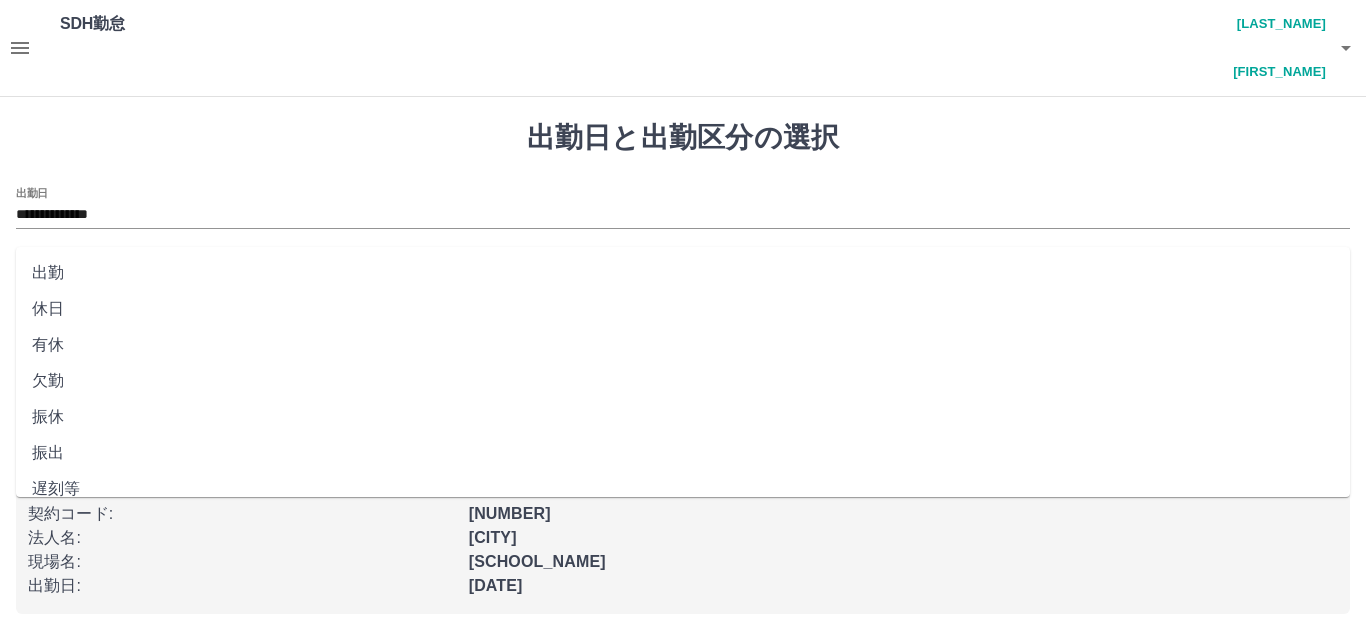 click on "**********" at bounding box center (683, 208) 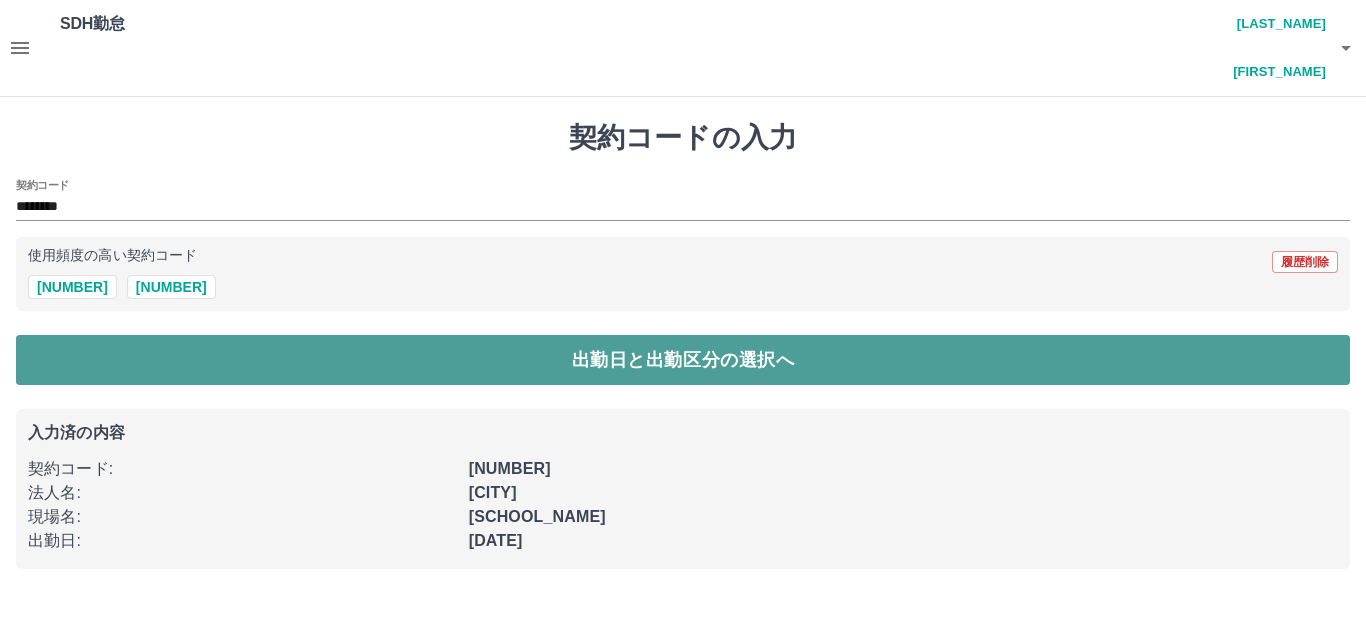 click on "出勤日と出勤区分の選択へ" at bounding box center (683, 360) 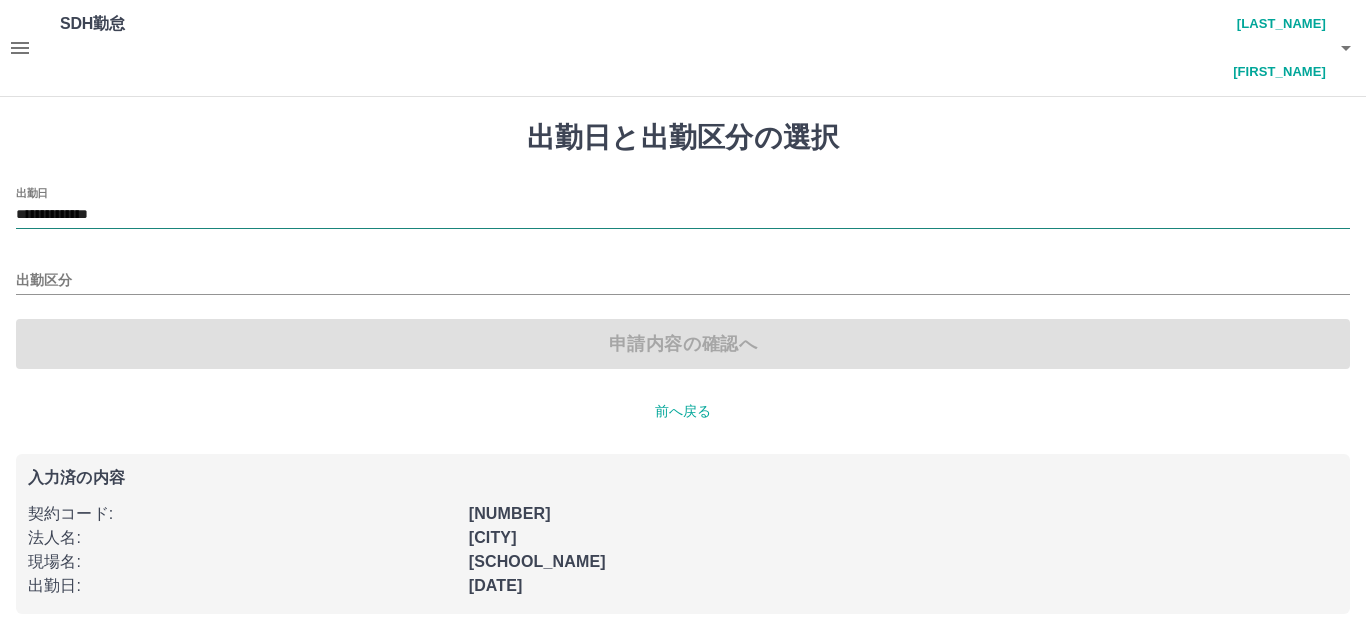 click on "**********" at bounding box center (683, 215) 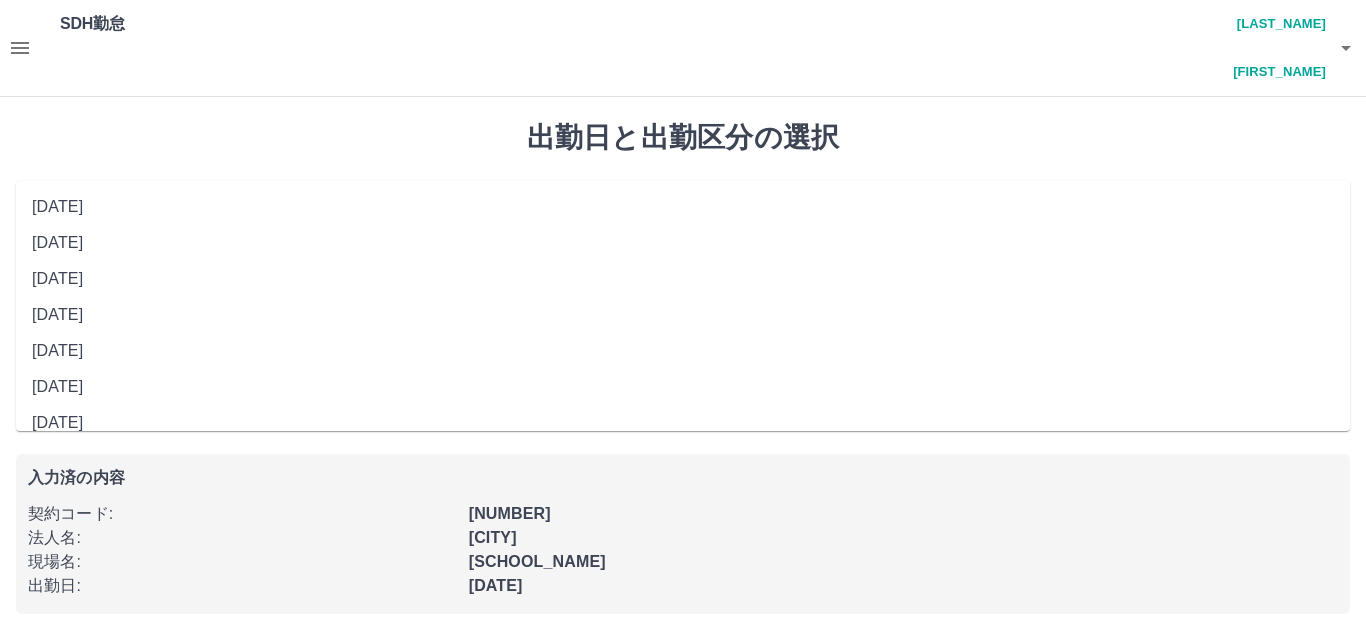 click on "[DATE]" at bounding box center [683, 279] 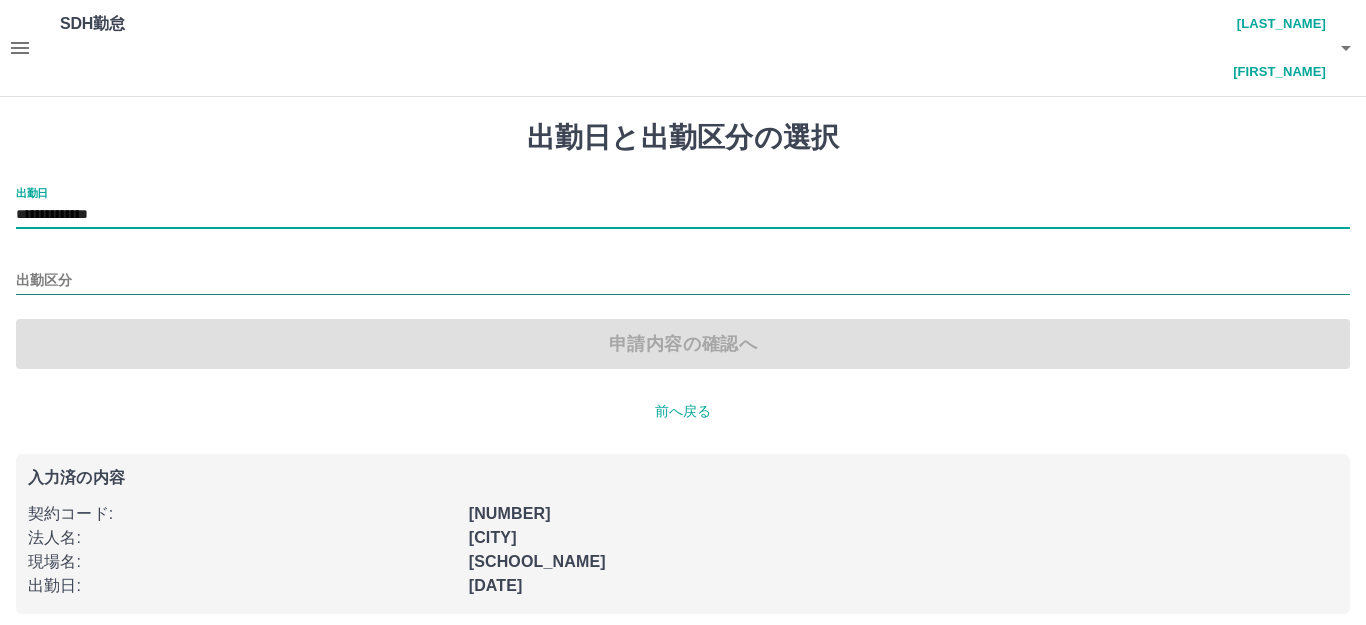click on "出勤区分" at bounding box center [683, 281] 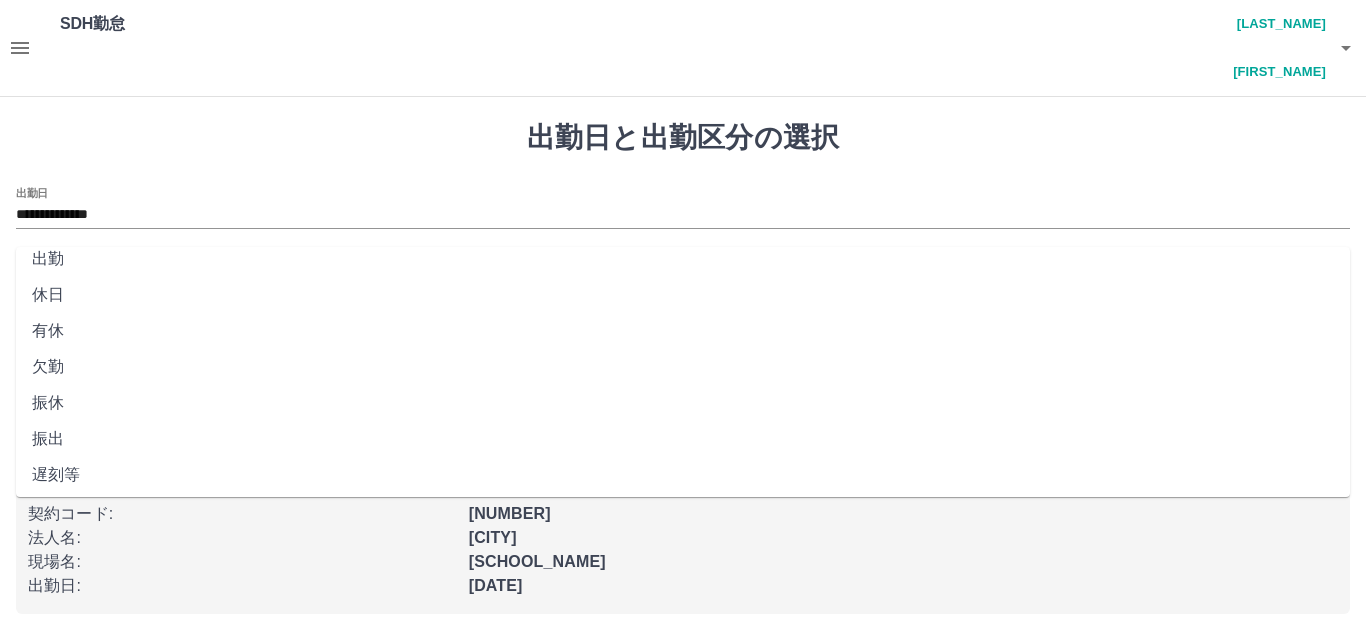 scroll, scrollTop: 0, scrollLeft: 0, axis: both 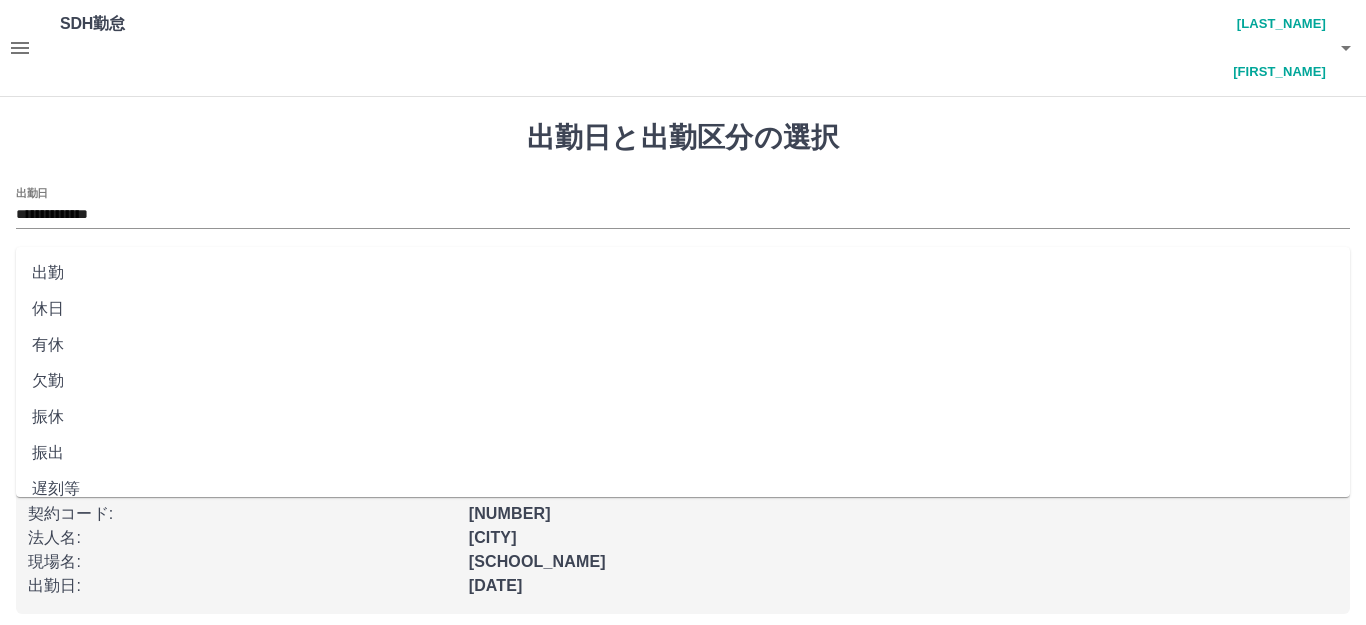 click on "出勤区分" at bounding box center (683, 281) 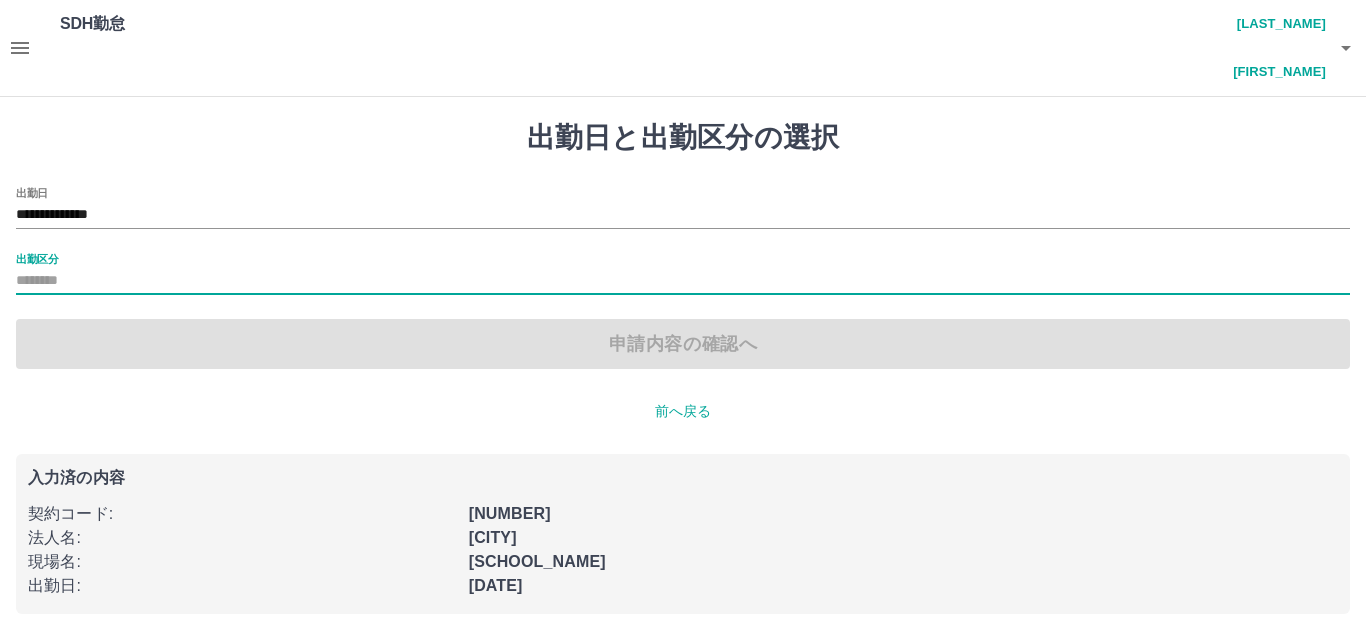 click on "出勤区分" at bounding box center (683, 281) 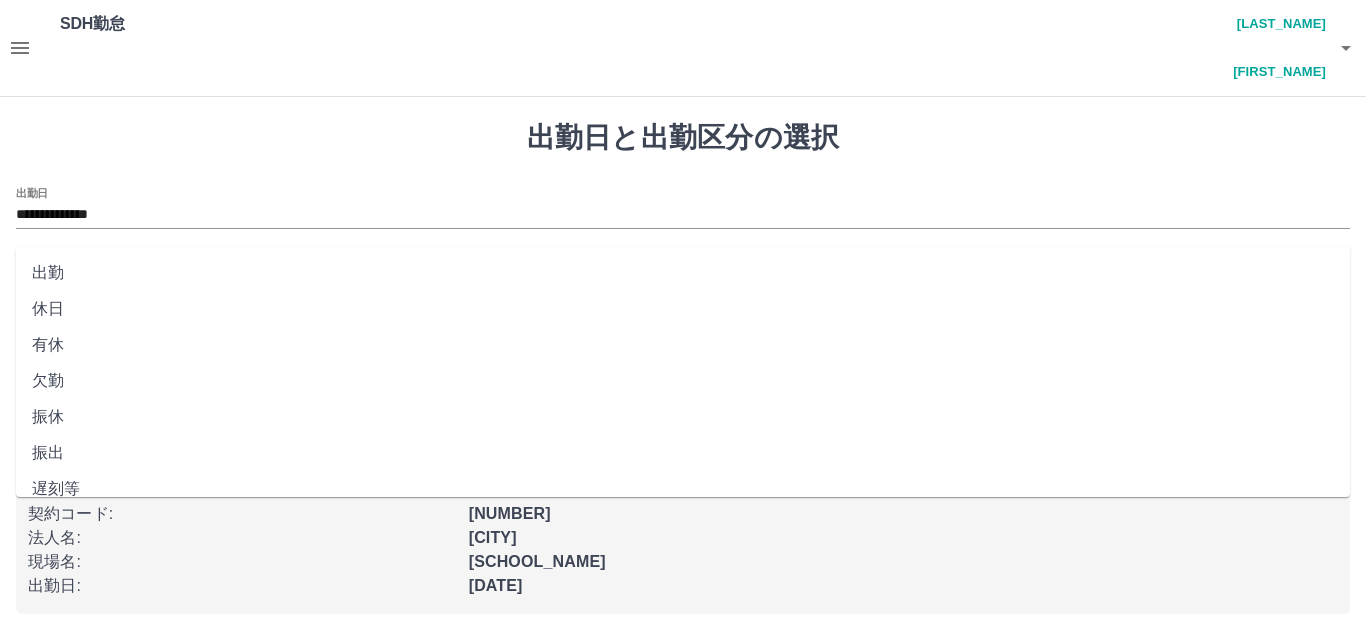 click on "出勤区分" at bounding box center (683, 281) 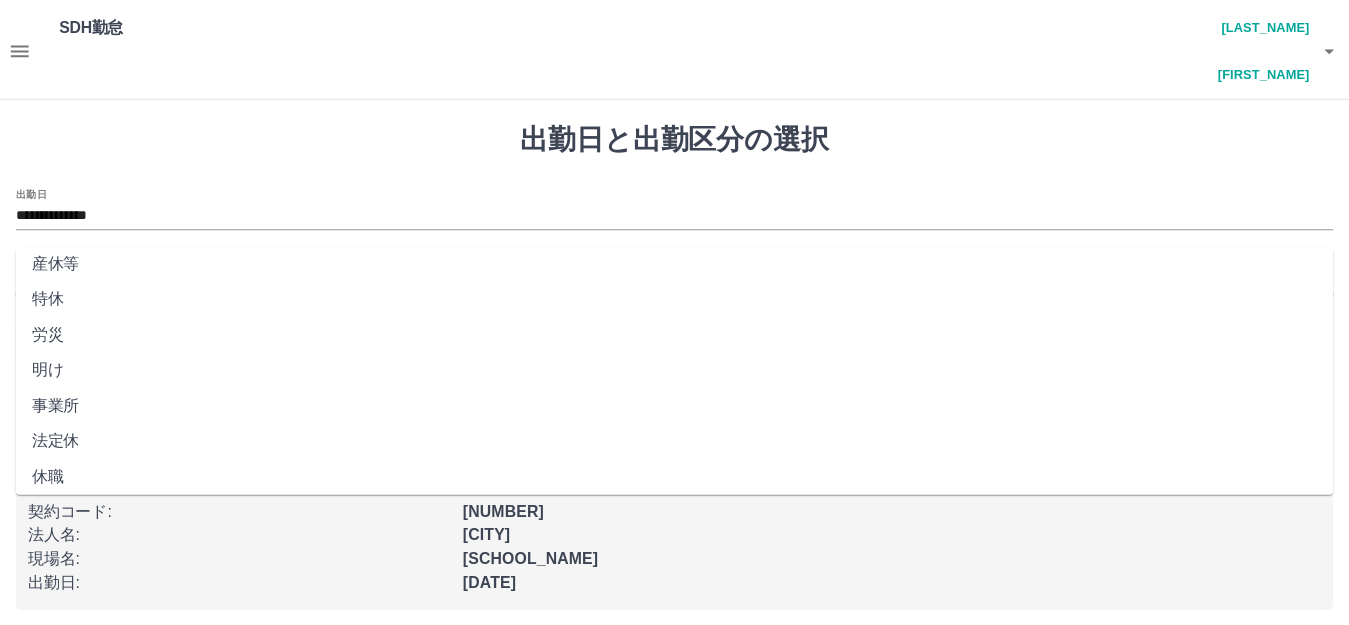 scroll, scrollTop: 8, scrollLeft: 0, axis: vertical 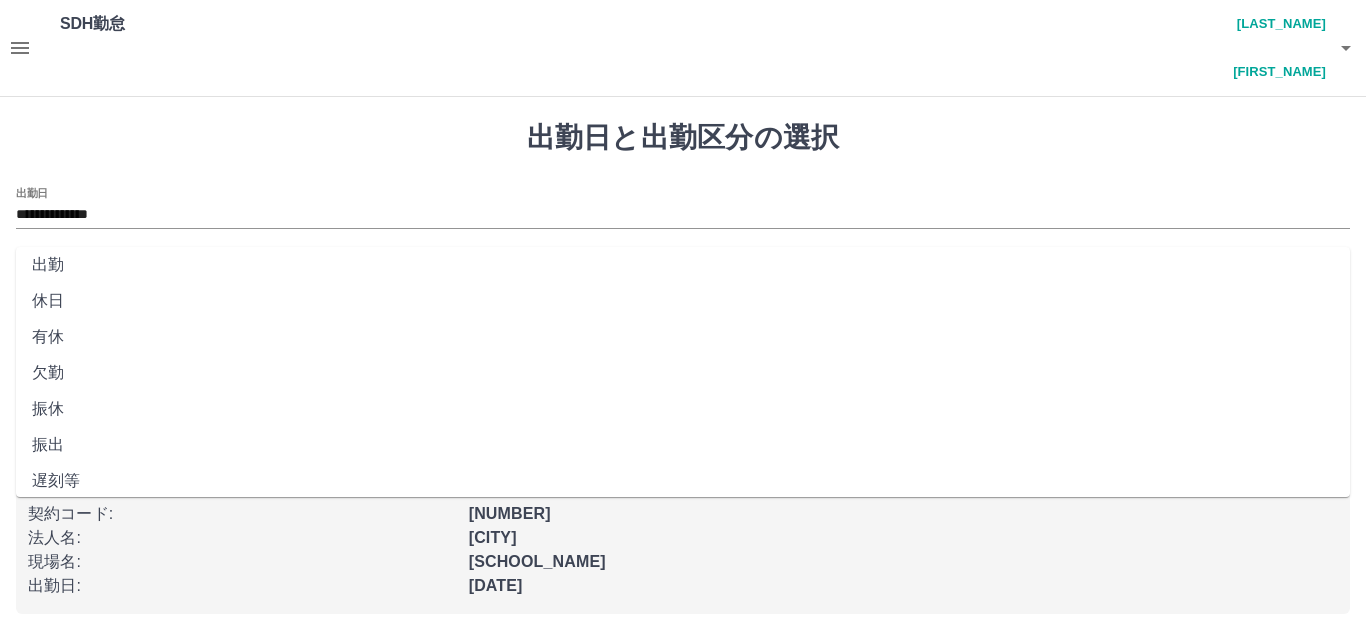 click on "出勤" at bounding box center [683, 265] 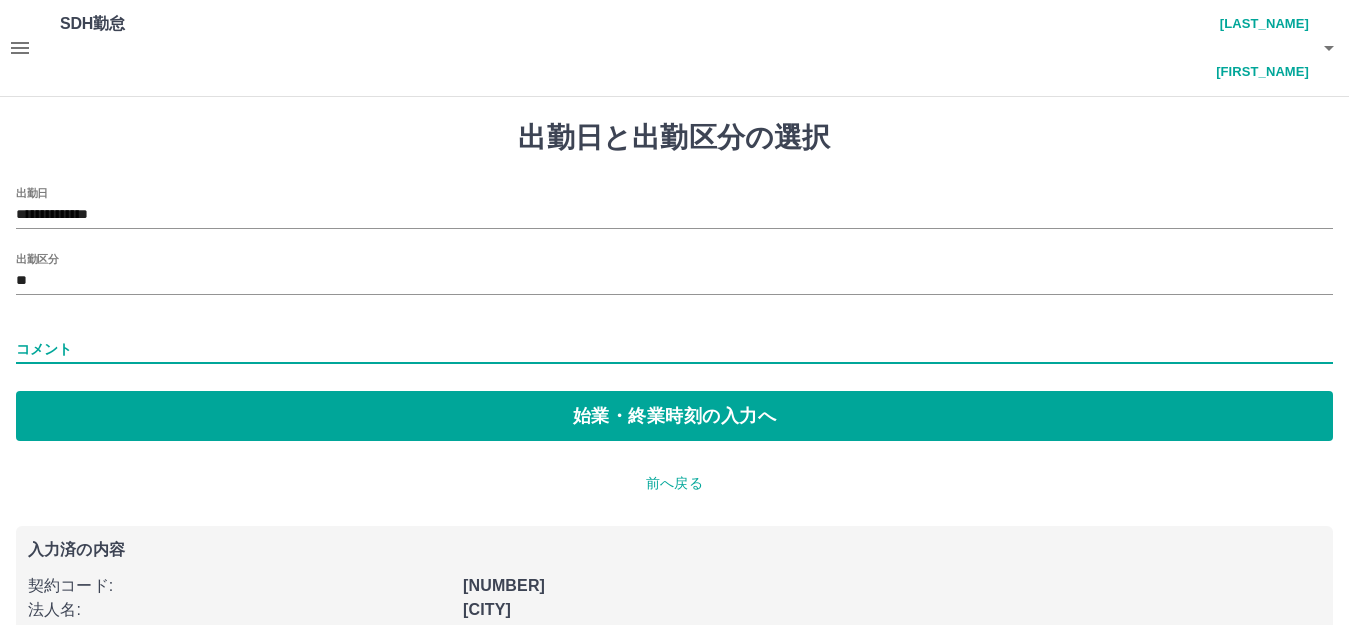 click on "コメント" at bounding box center (674, 349) 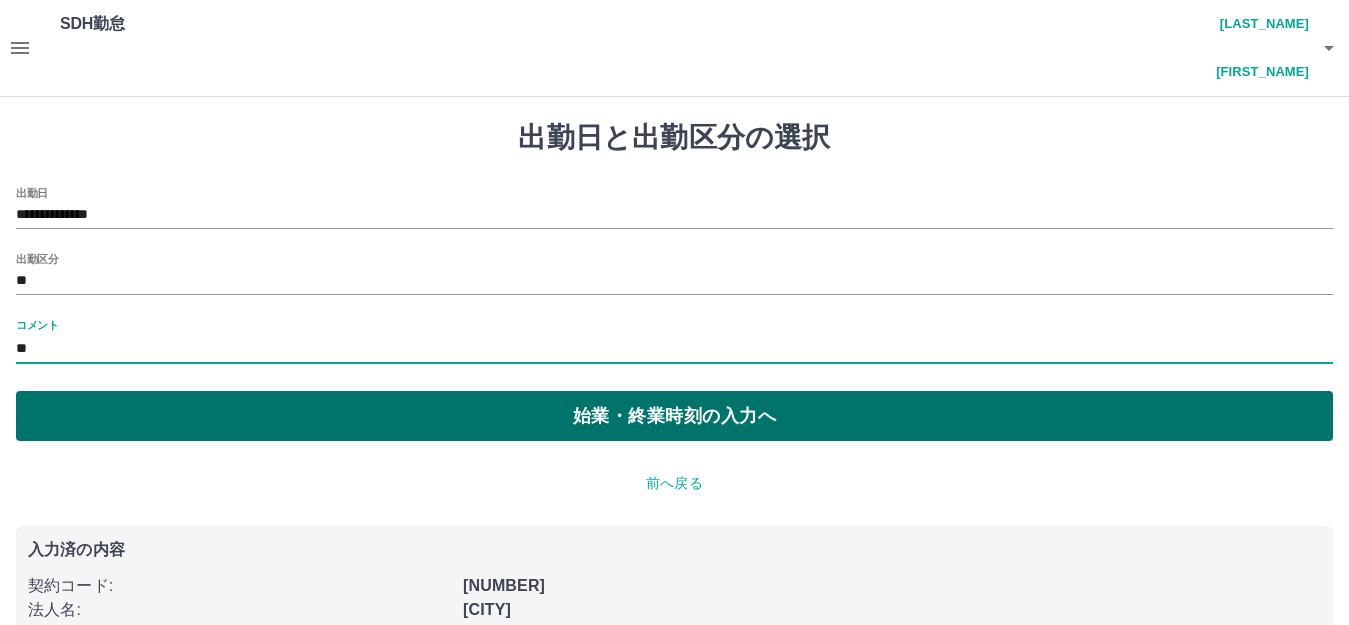 click on "始業・終業時刻の入力へ" at bounding box center (674, 416) 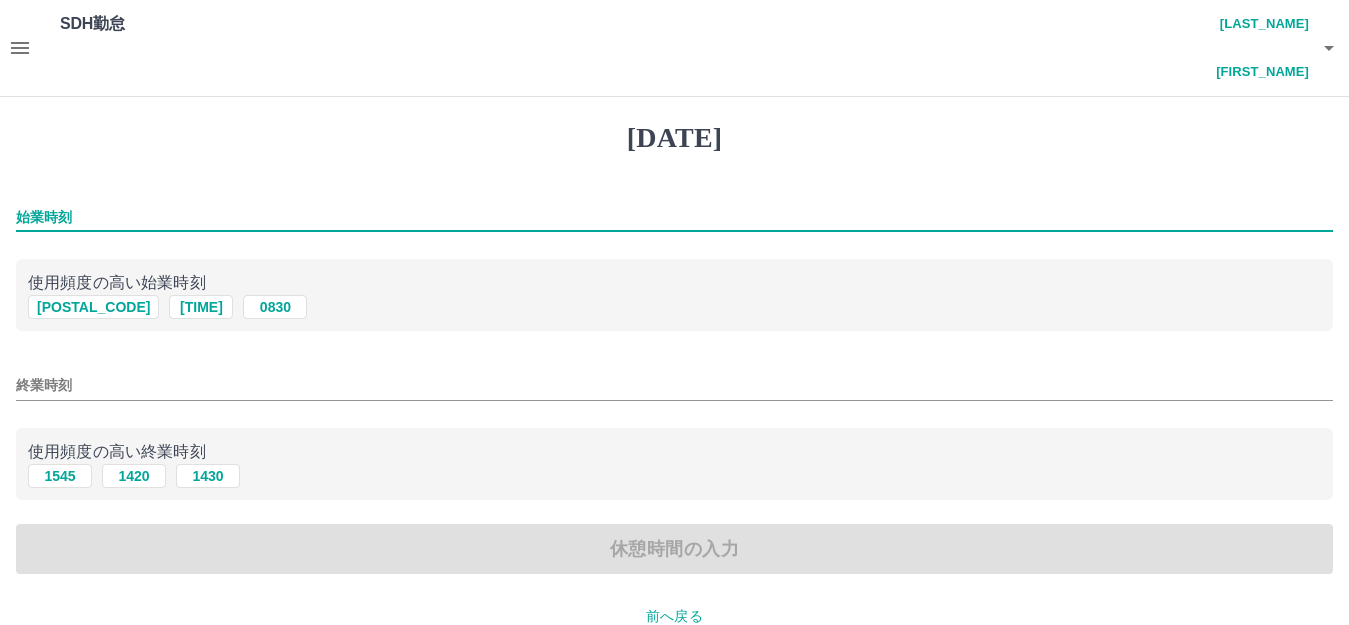click on "始業時刻" at bounding box center (674, 217) 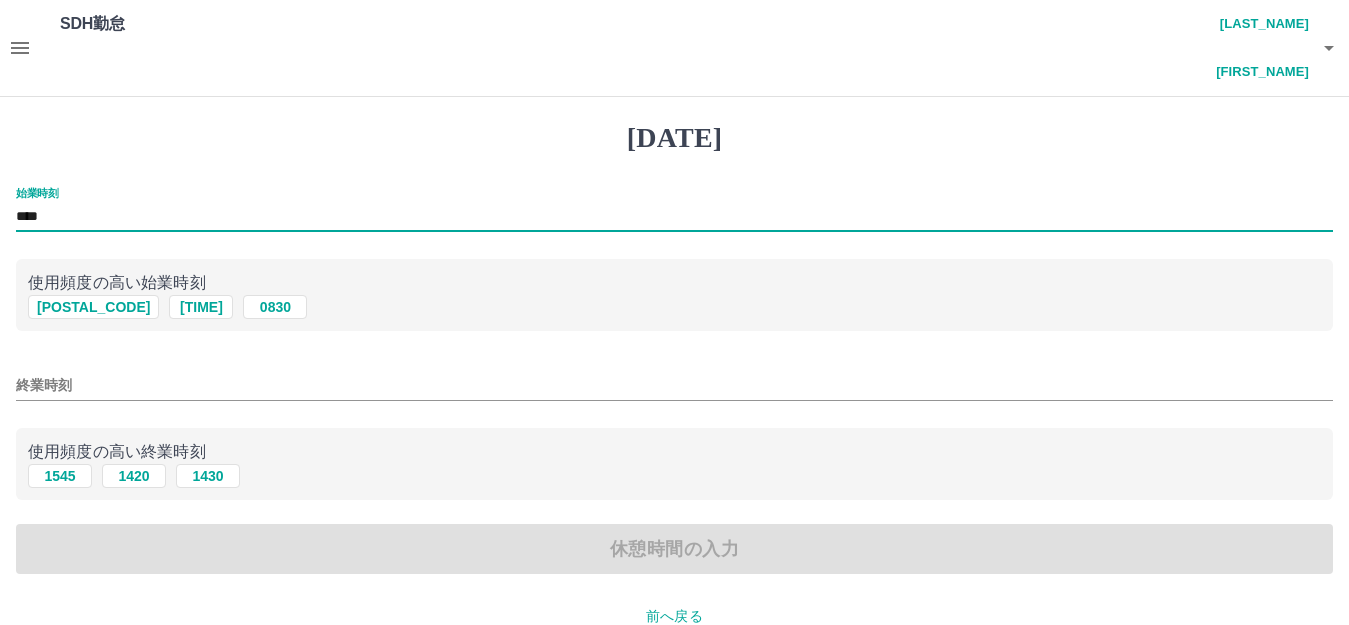 type on "****" 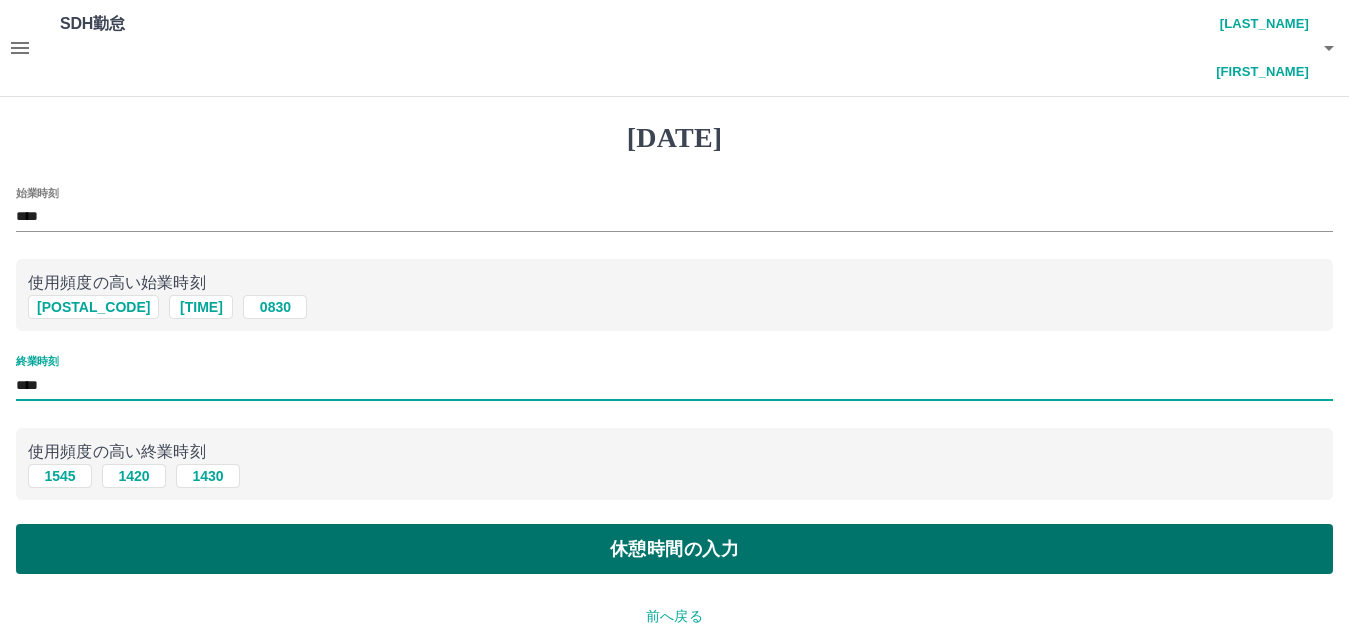 type on "****" 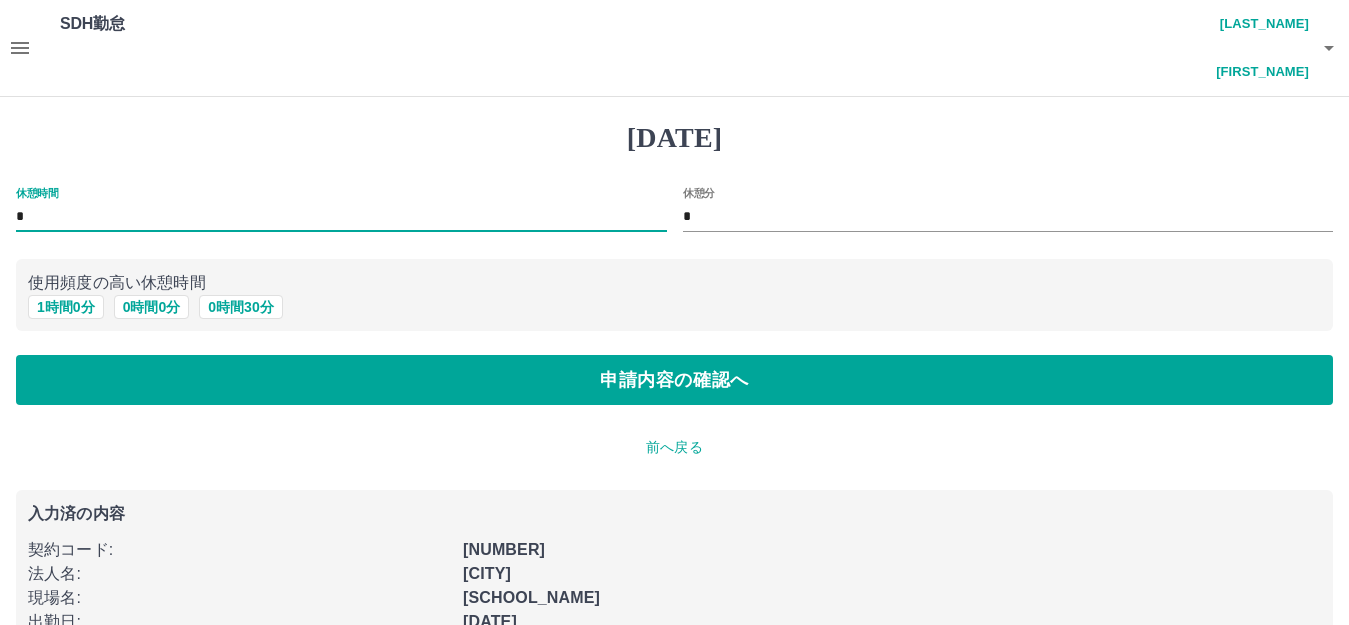 click on "*" at bounding box center [341, 217] 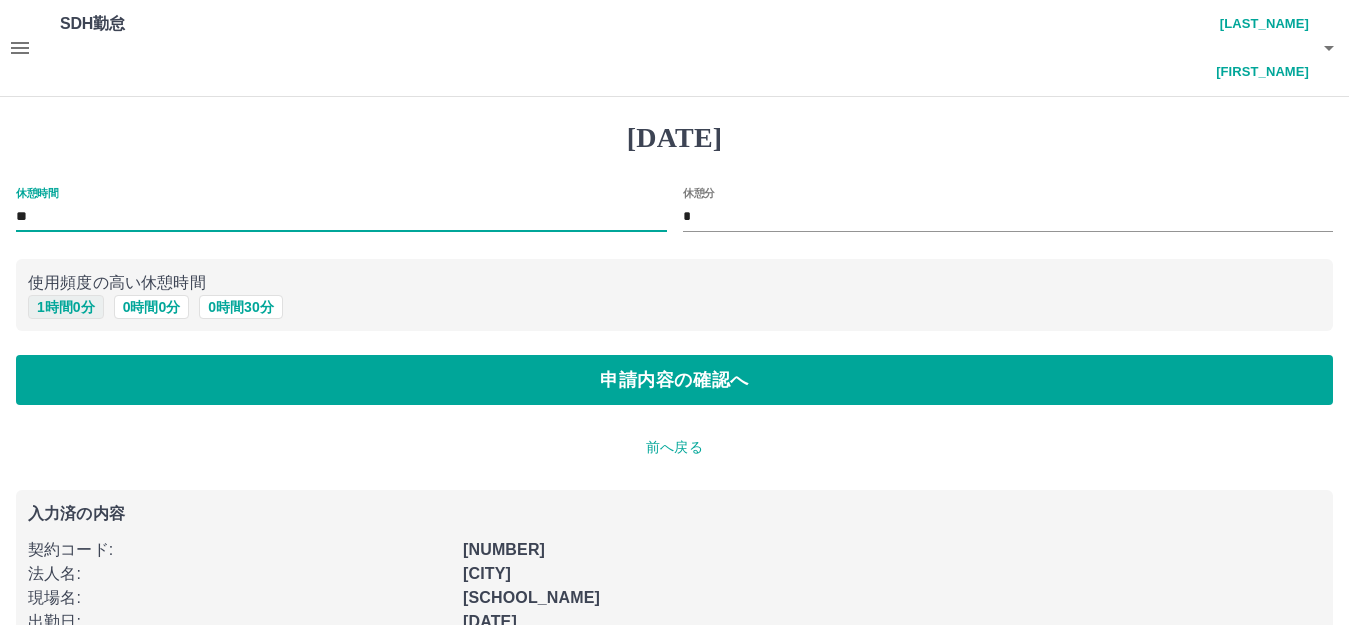 click on "1 時間 0 分" at bounding box center [66, 307] 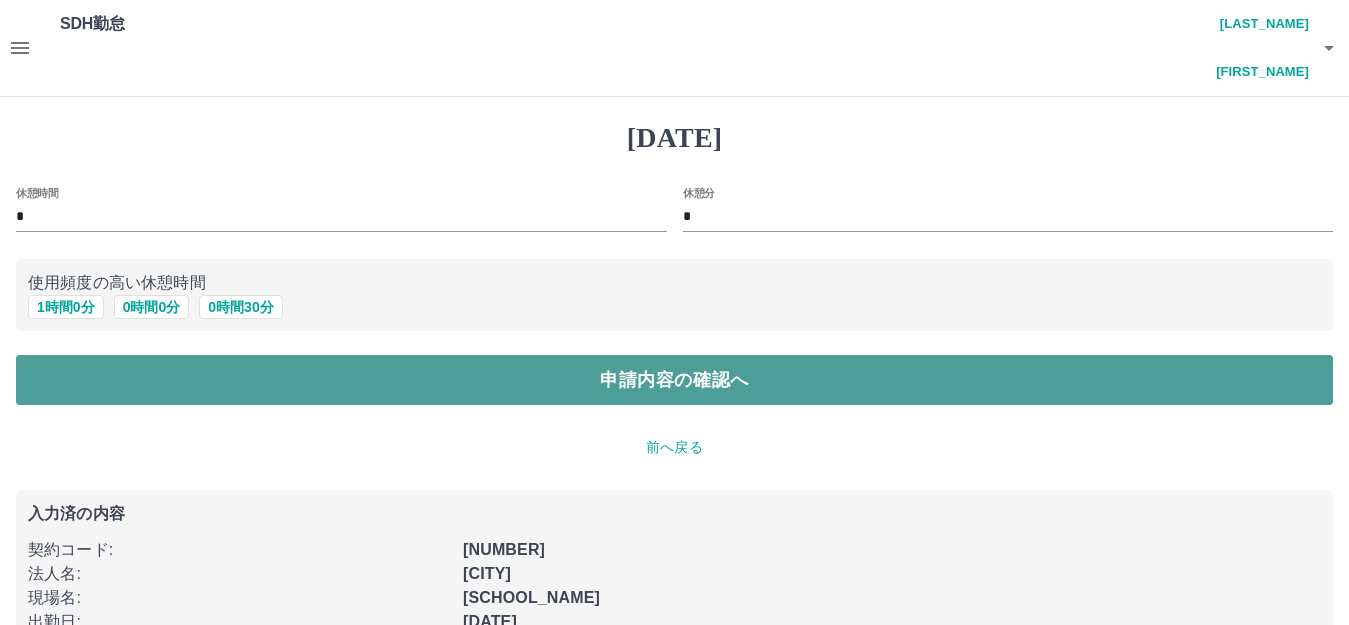 click on "申請内容の確認へ" at bounding box center [674, 380] 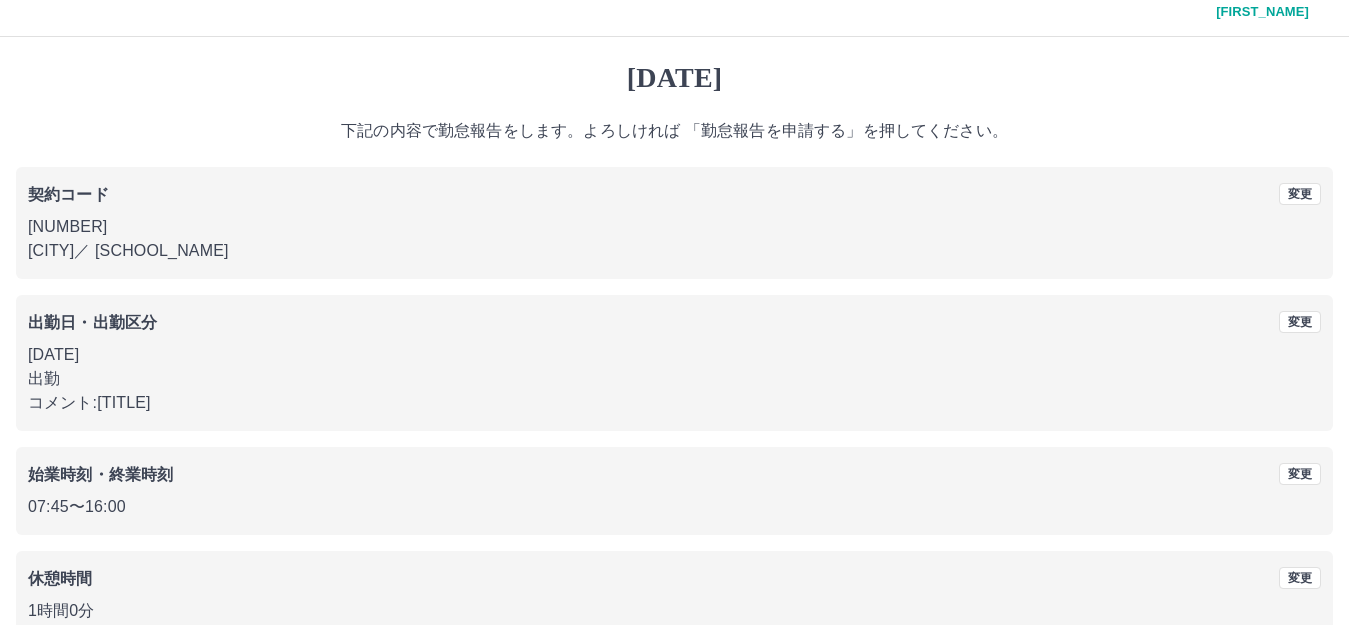 scroll, scrollTop: 124, scrollLeft: 0, axis: vertical 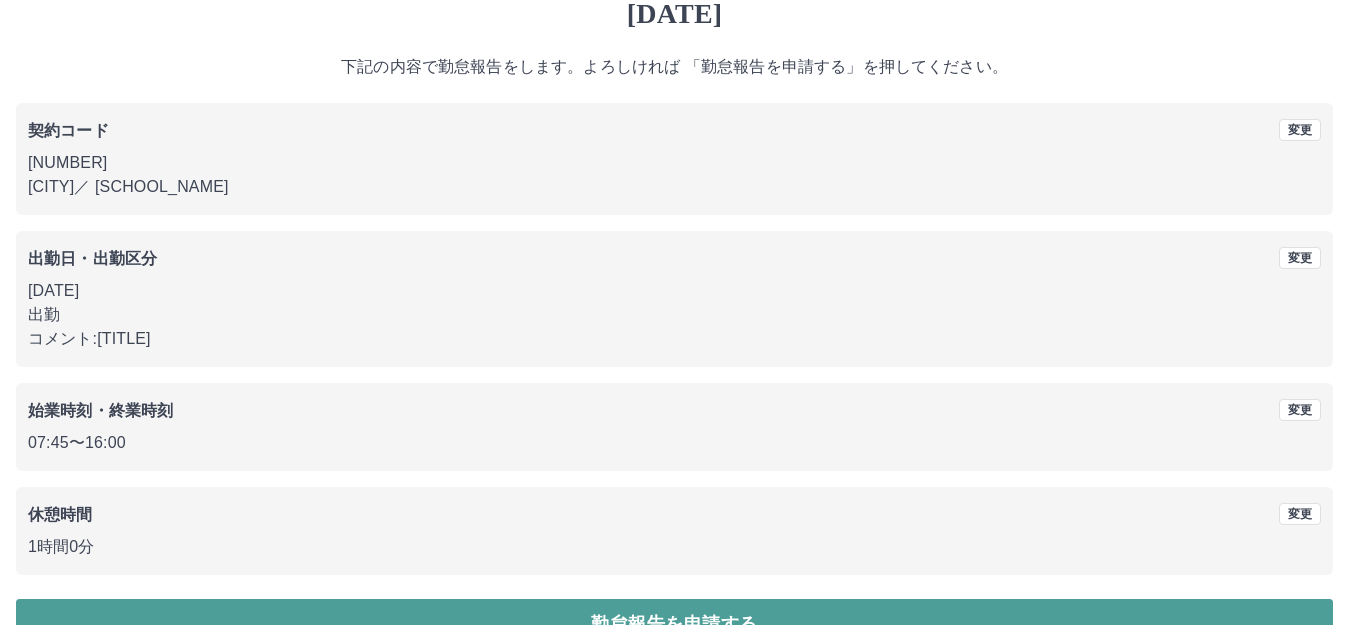 click on "勤怠報告を申請する" at bounding box center (674, 624) 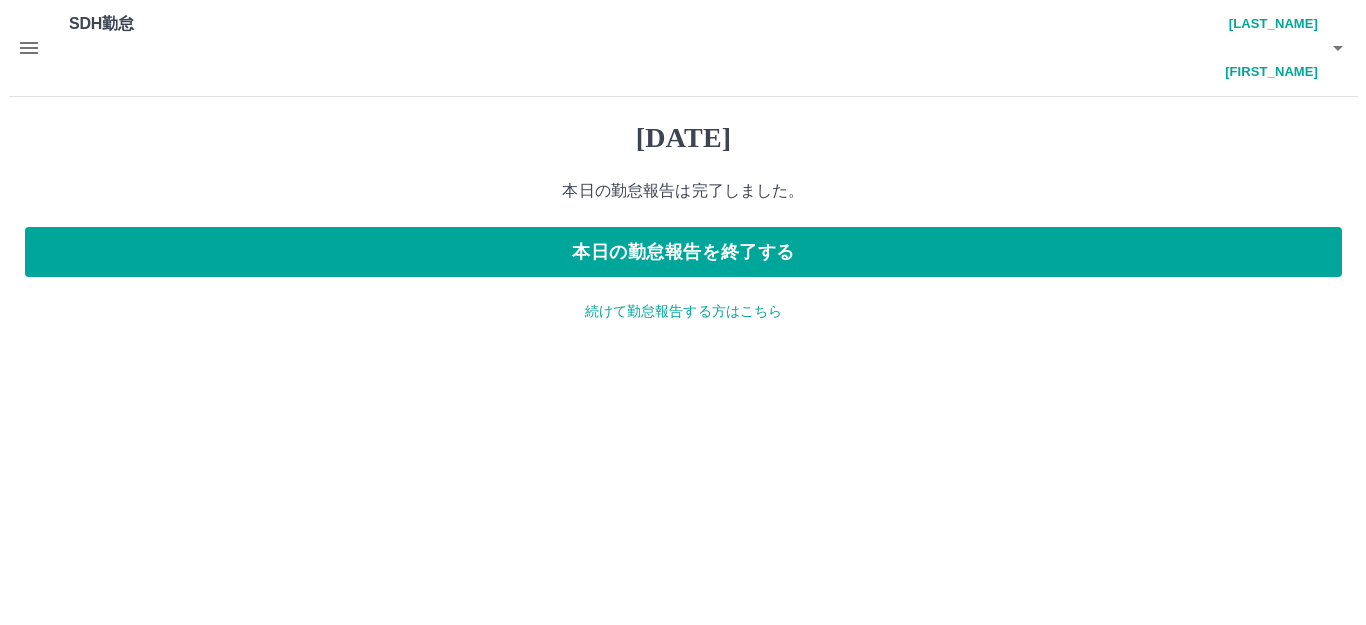scroll, scrollTop: 0, scrollLeft: 0, axis: both 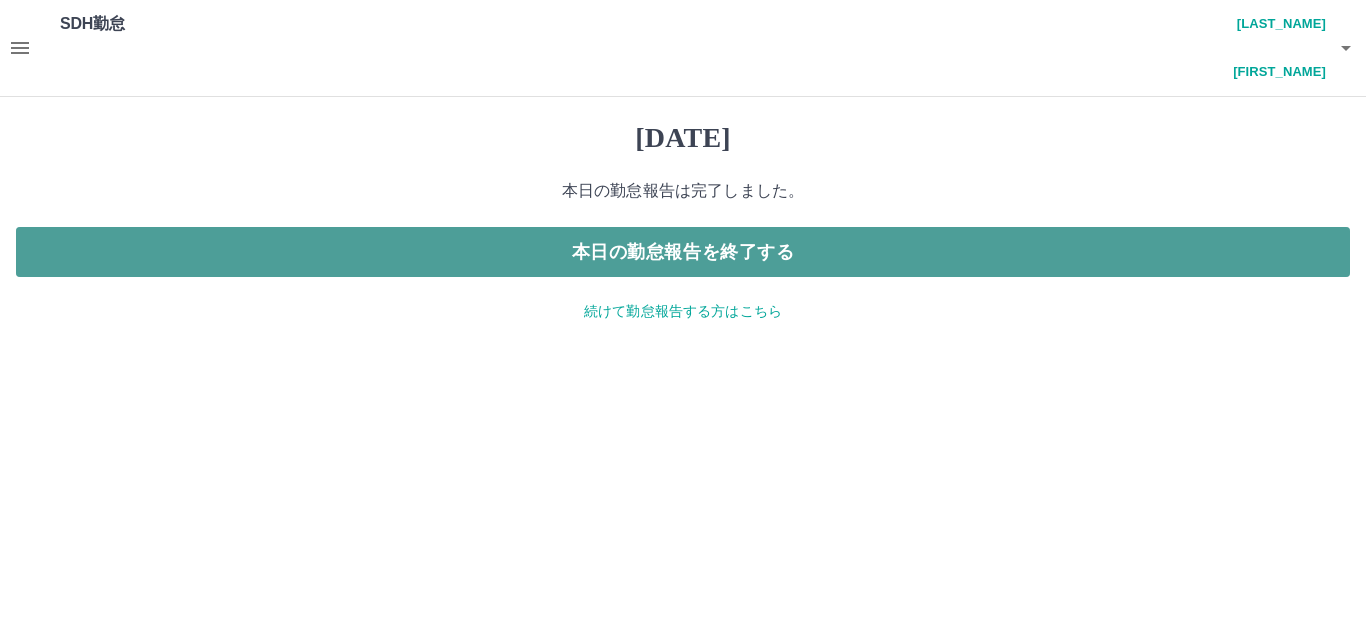 click on "本日の勤怠報告を終了する" at bounding box center [683, 252] 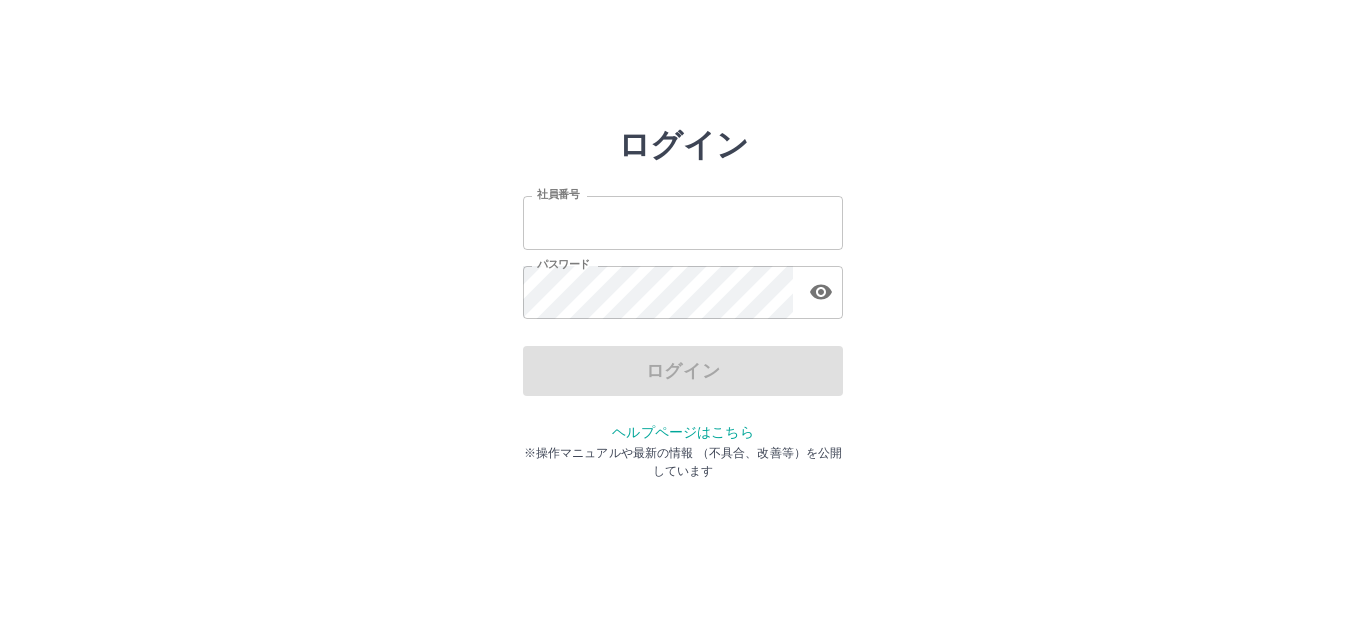scroll, scrollTop: 0, scrollLeft: 0, axis: both 